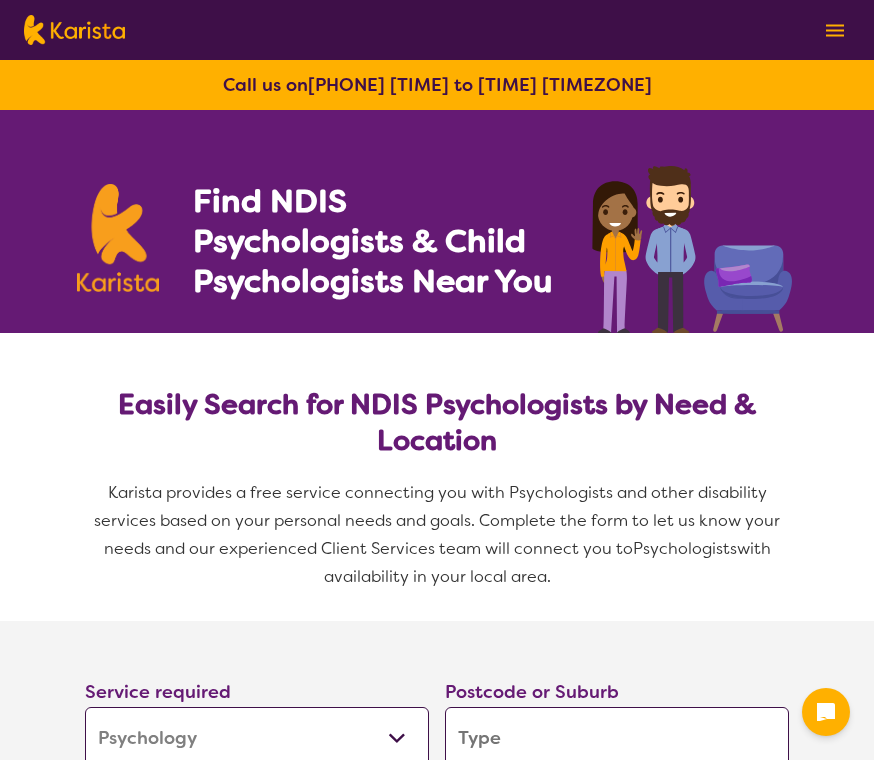 select on "Psychology" 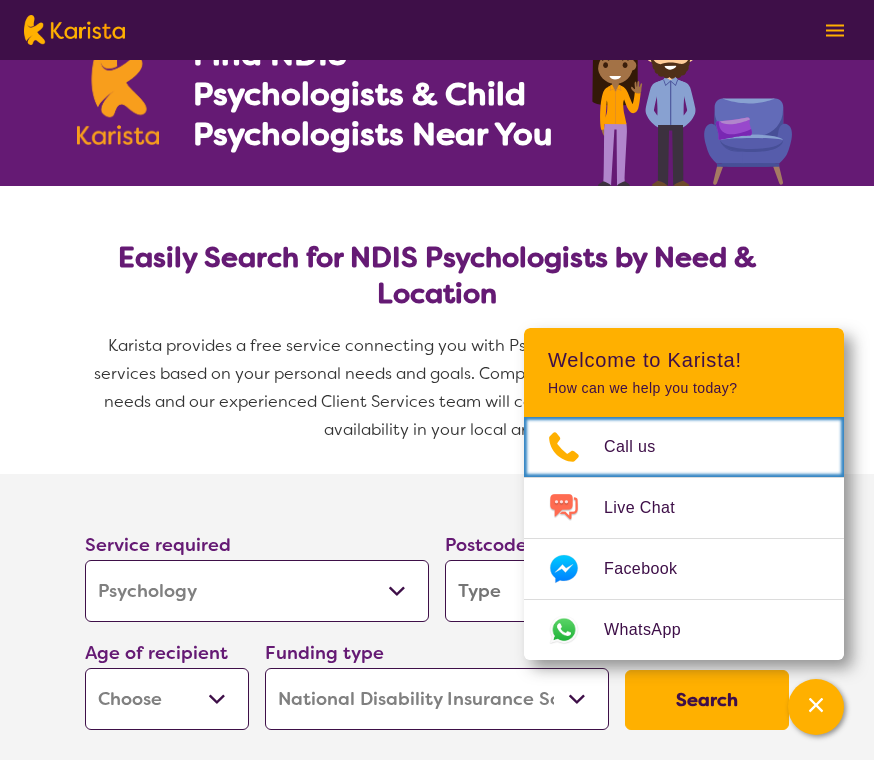 scroll, scrollTop: 173, scrollLeft: 0, axis: vertical 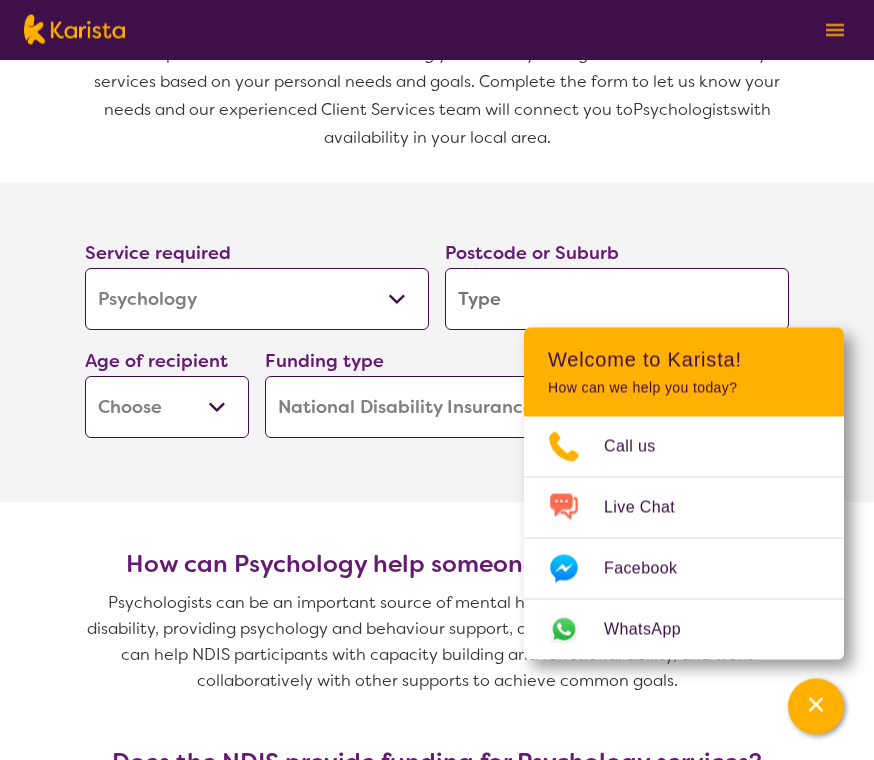 click on "Allied Health Assistant Assessment (ADHD or Autism) Behaviour support Counselling Dietitian Domestic and home help Employment Support Exercise physiology Home Care Package Provider Key Worker NDIS Plan management NDIS Support Coordination Nursing services Occupational therapy Personal care Physiotherapy Podiatry Psychology Psychosocial Recovery Coach Respite Speech therapy Support worker Supported accommodation" at bounding box center (257, 300) 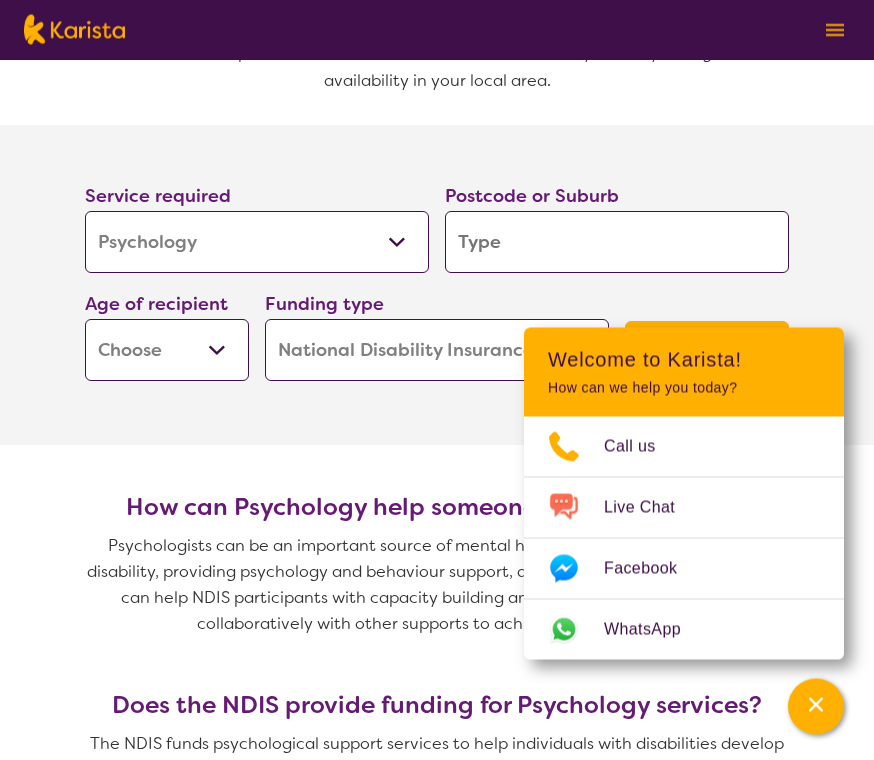 scroll, scrollTop: 496, scrollLeft: 0, axis: vertical 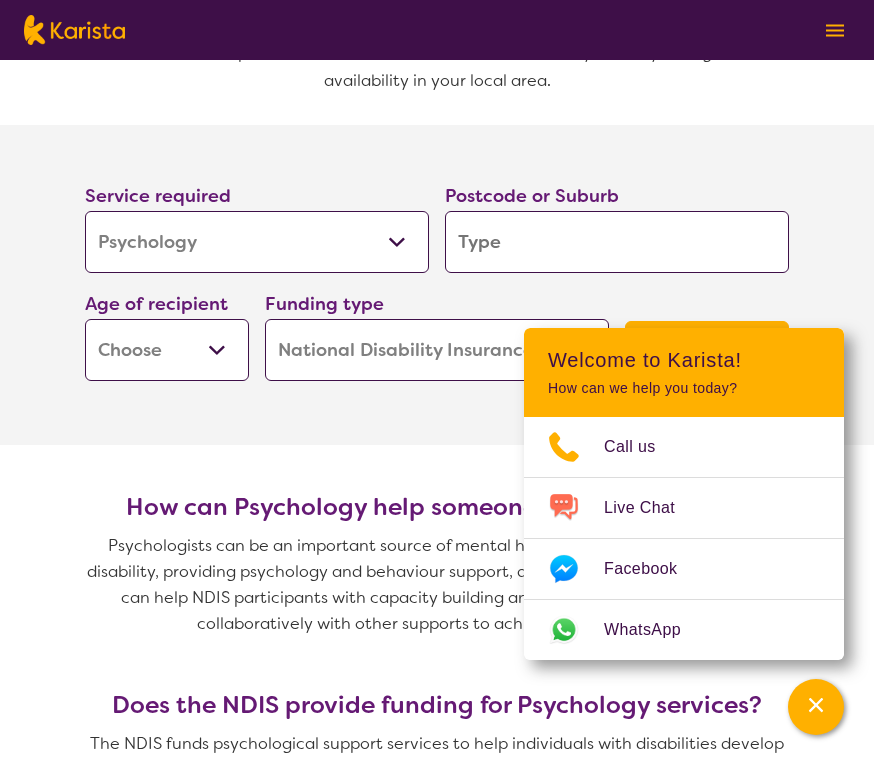 click at bounding box center [617, 242] 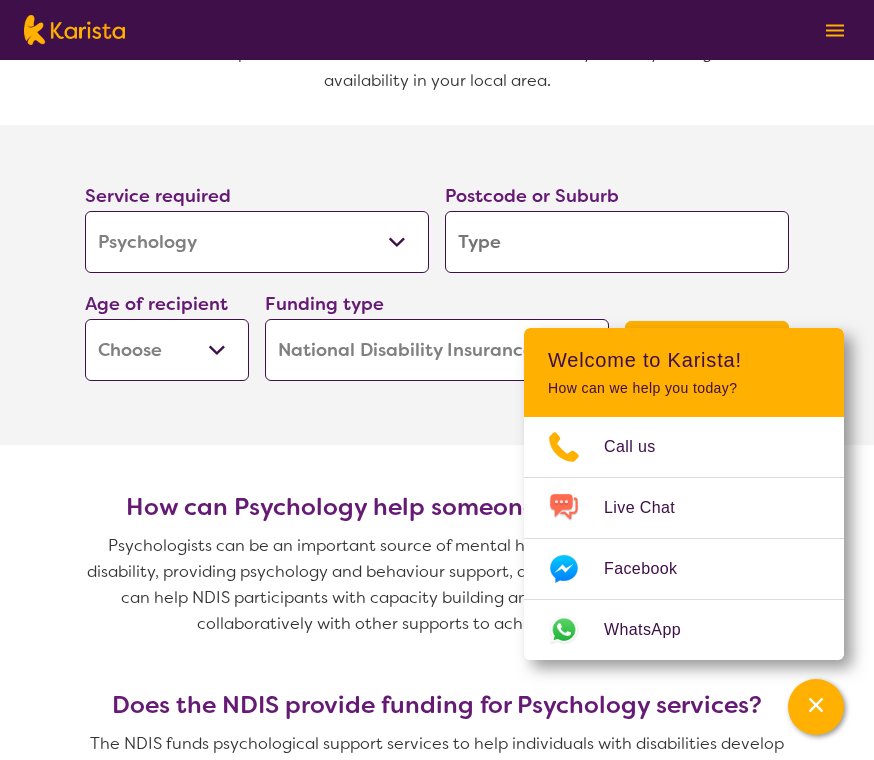type on "2" 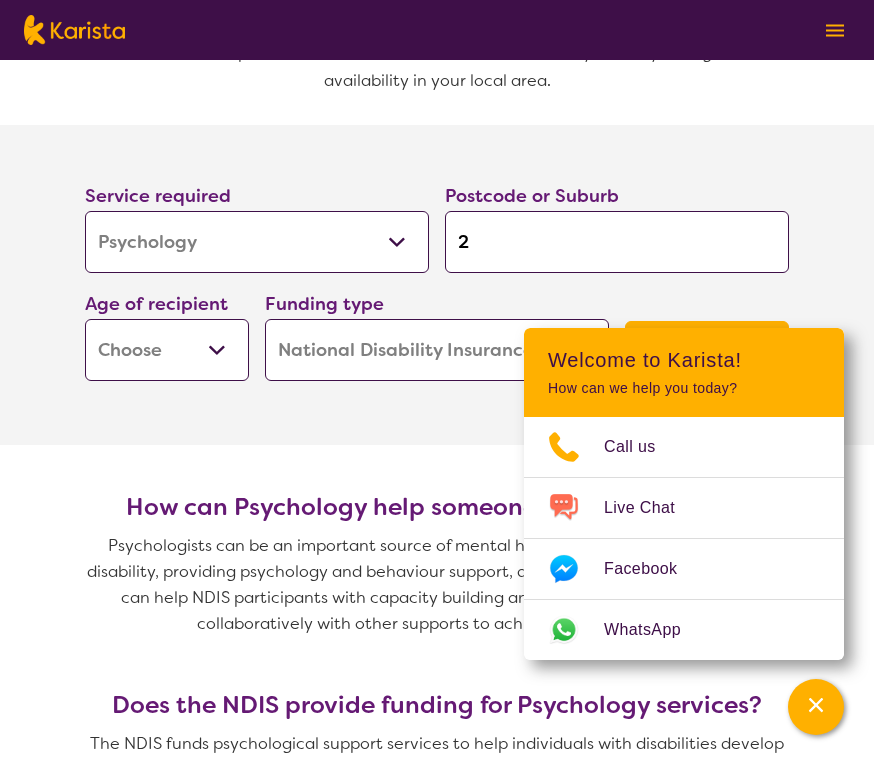 type on "2" 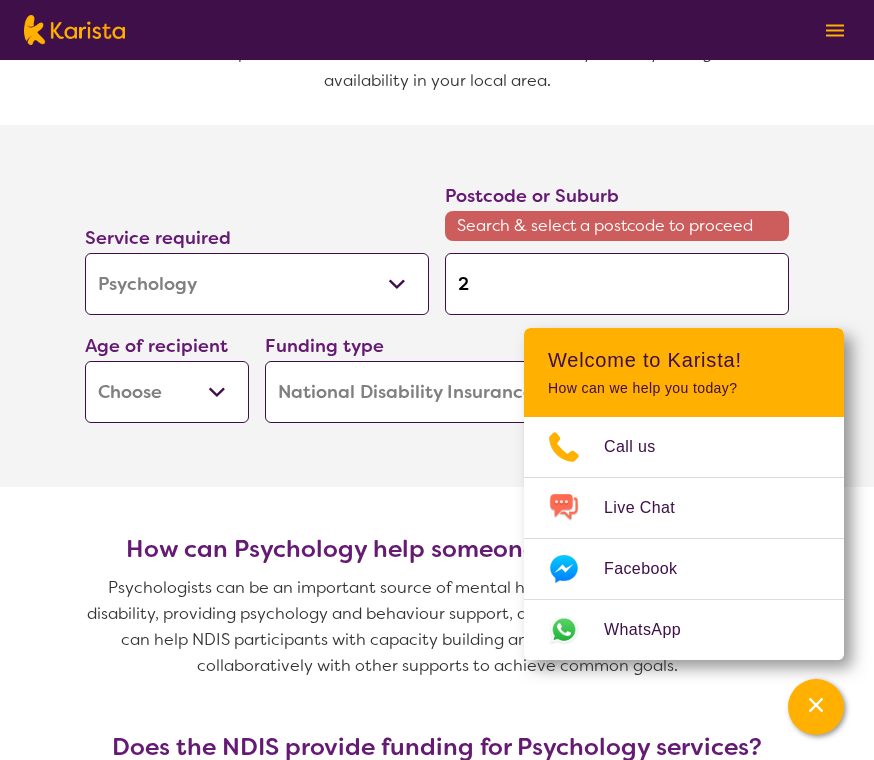 type on "20" 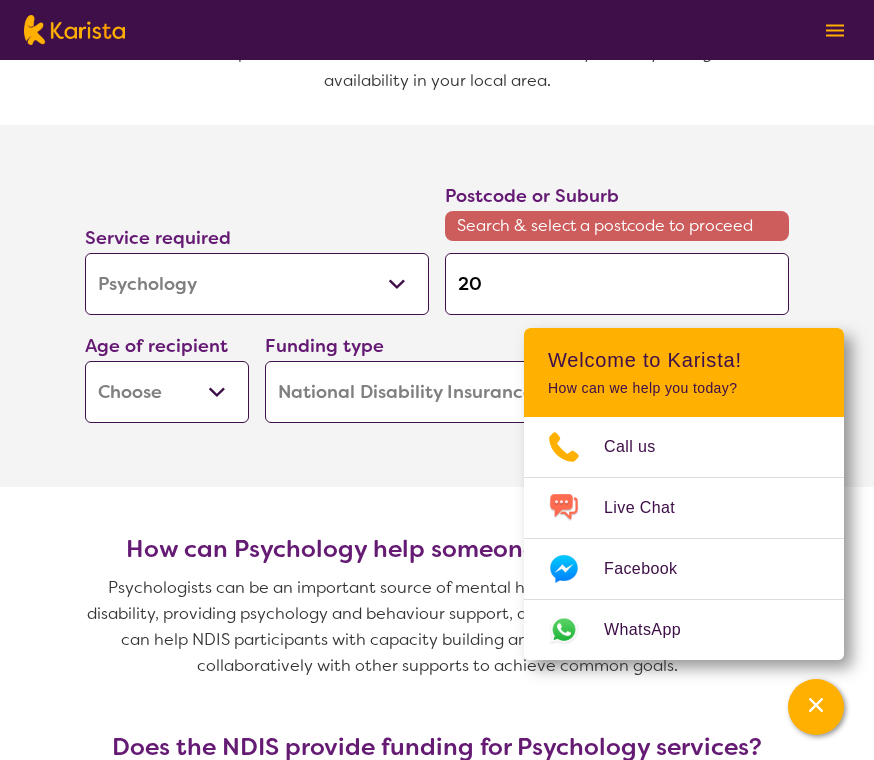 type on "20" 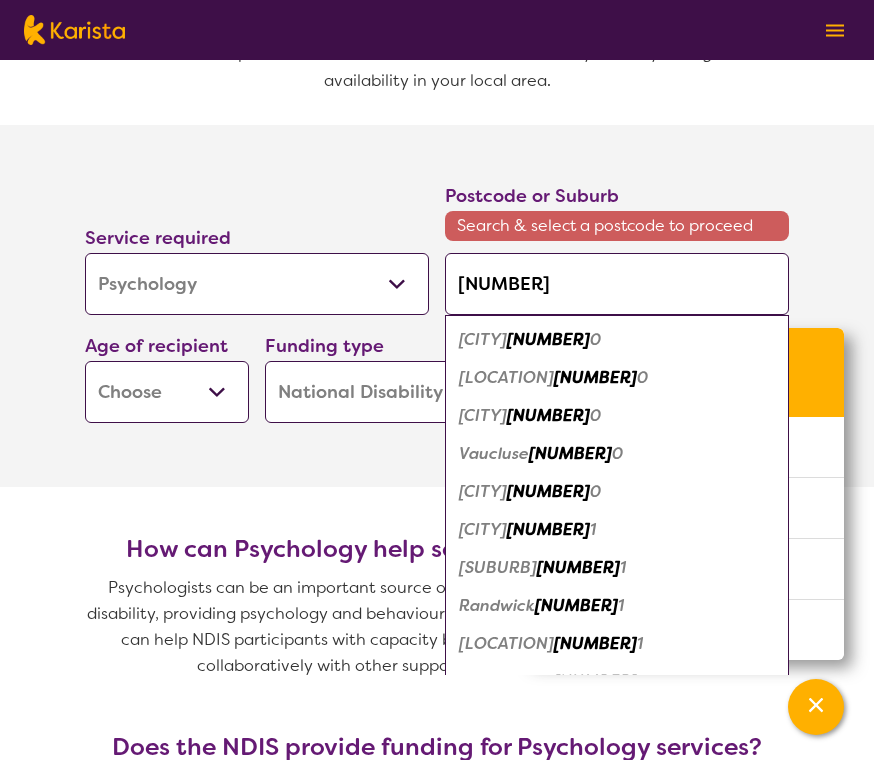 type on "2036" 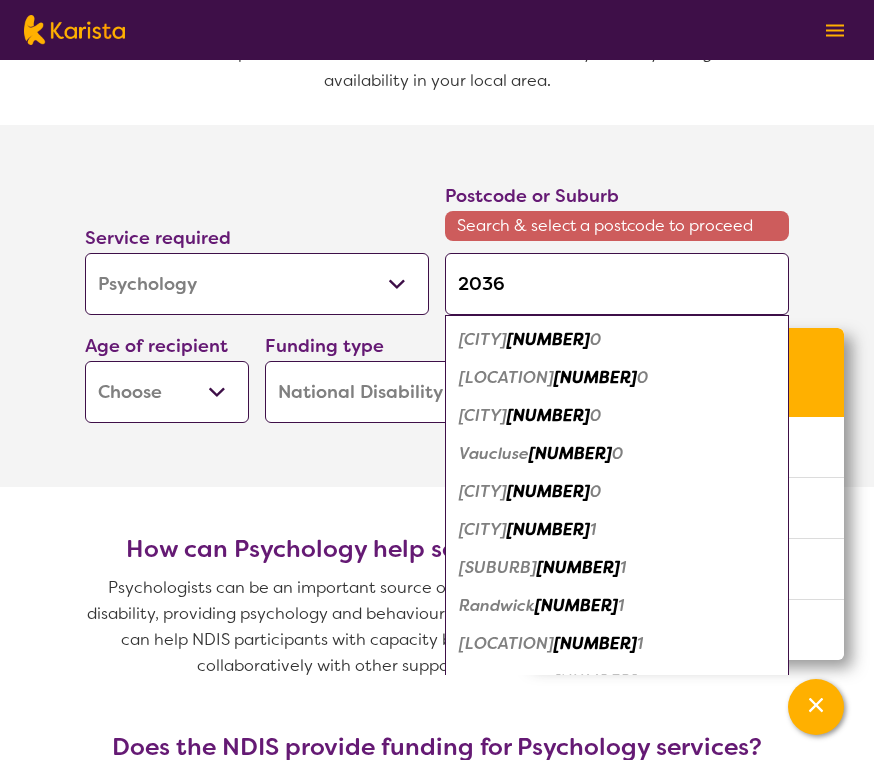 type on "2036" 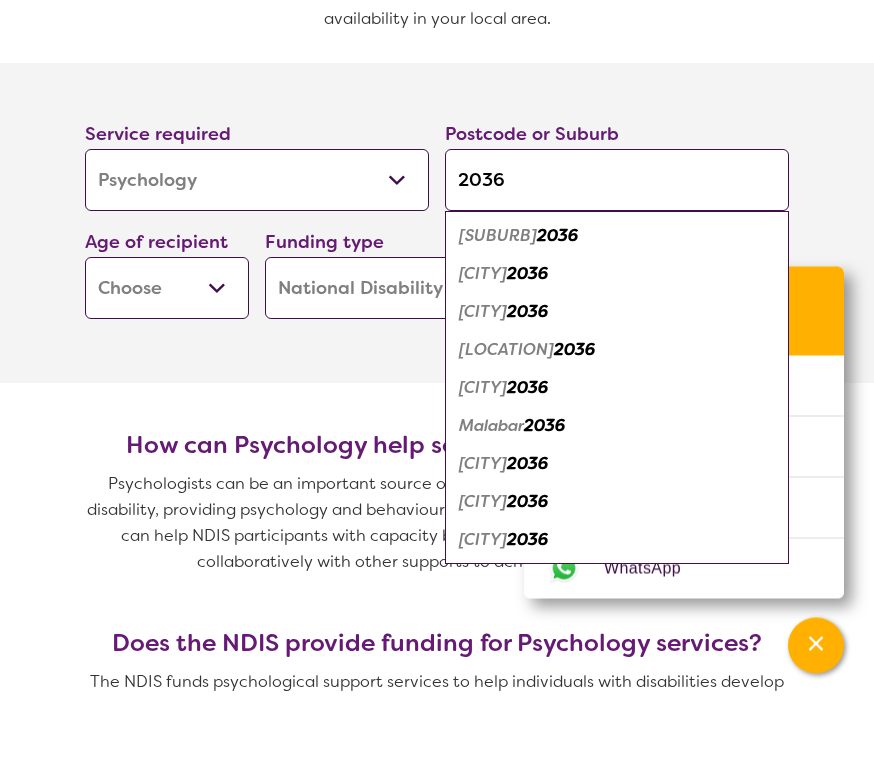 type on "2036" 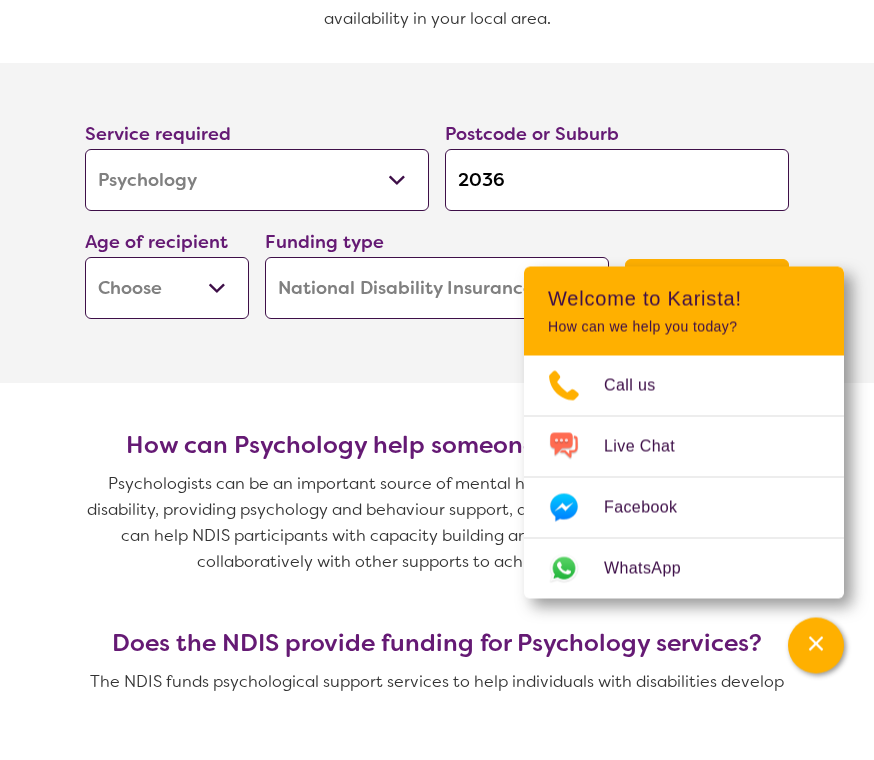 scroll, scrollTop: 558, scrollLeft: 0, axis: vertical 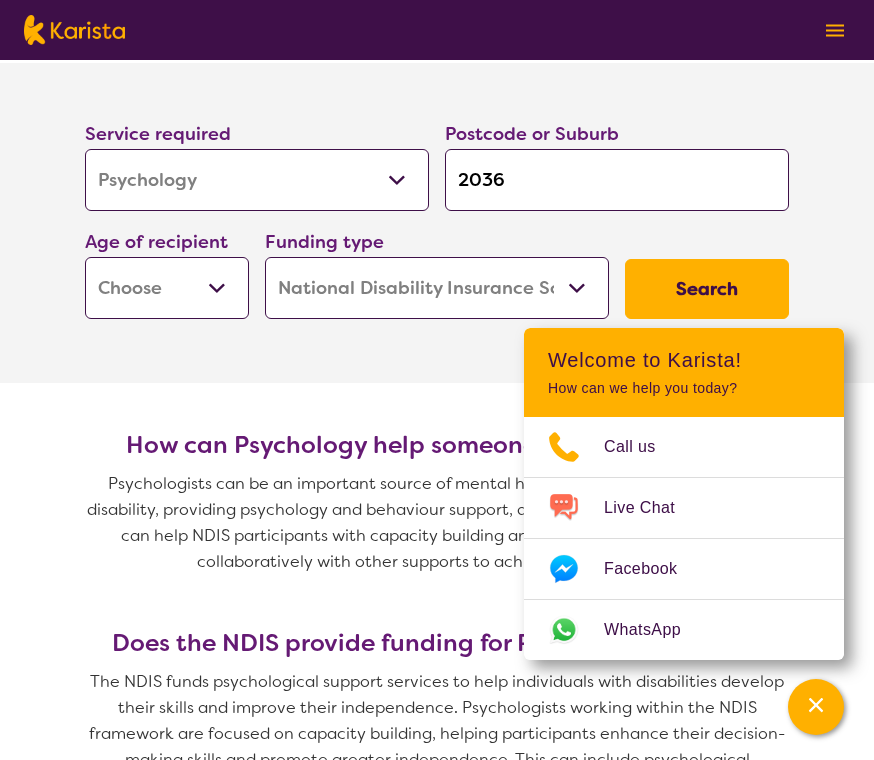 select on "CH" 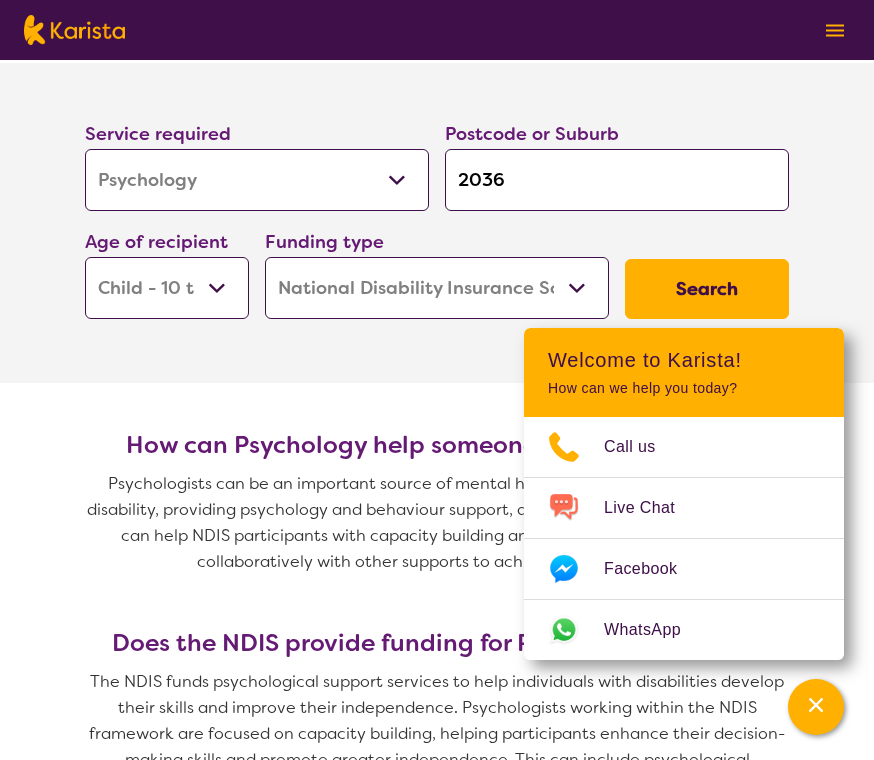 select on "CH" 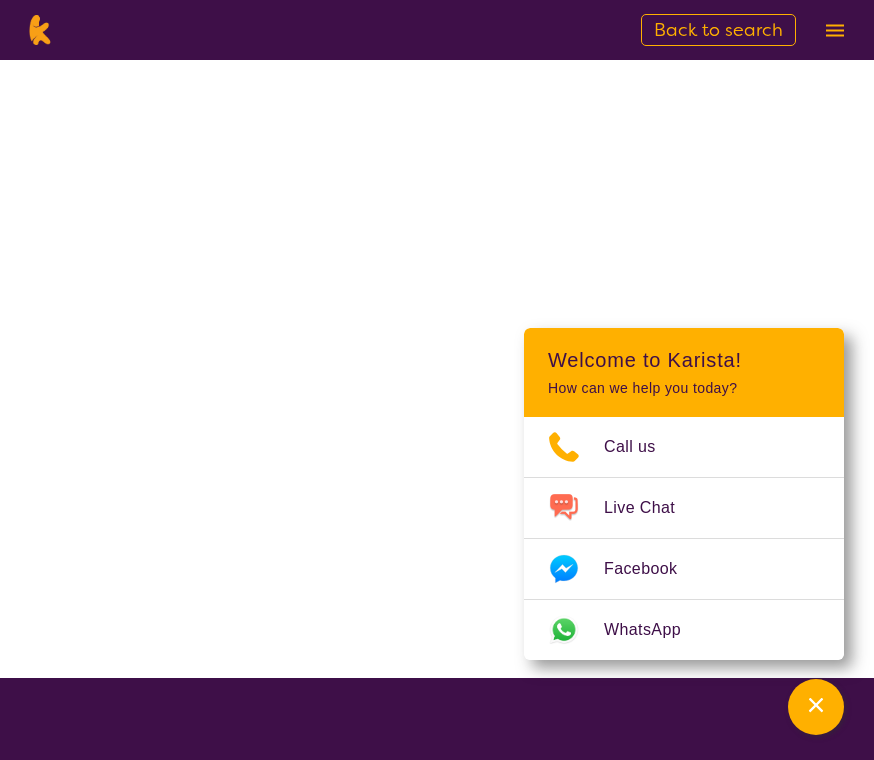 scroll, scrollTop: 0, scrollLeft: 0, axis: both 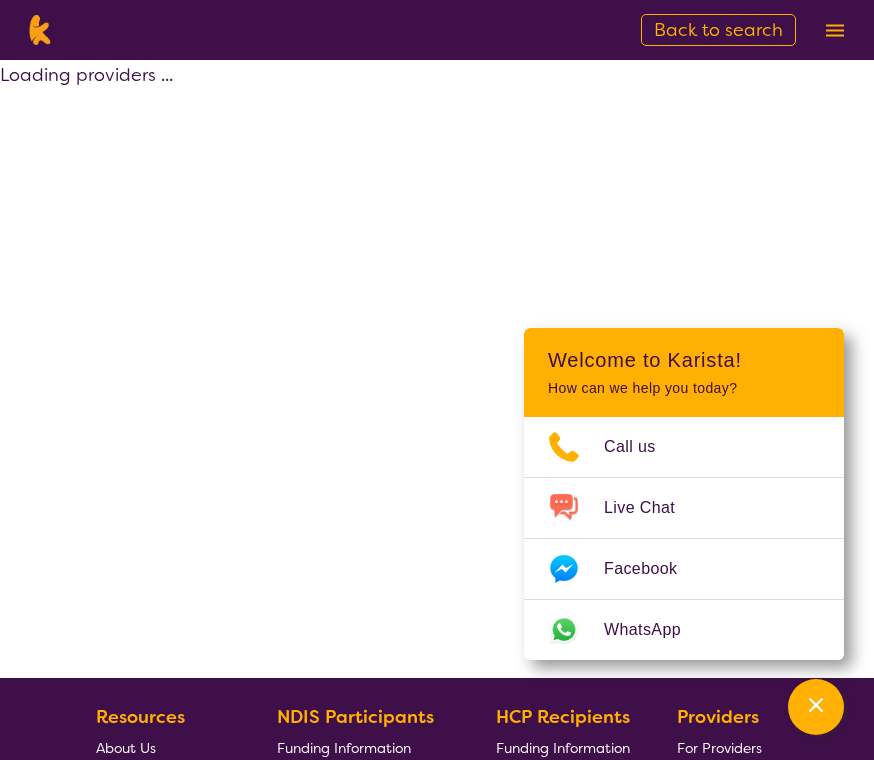 select on "by_score" 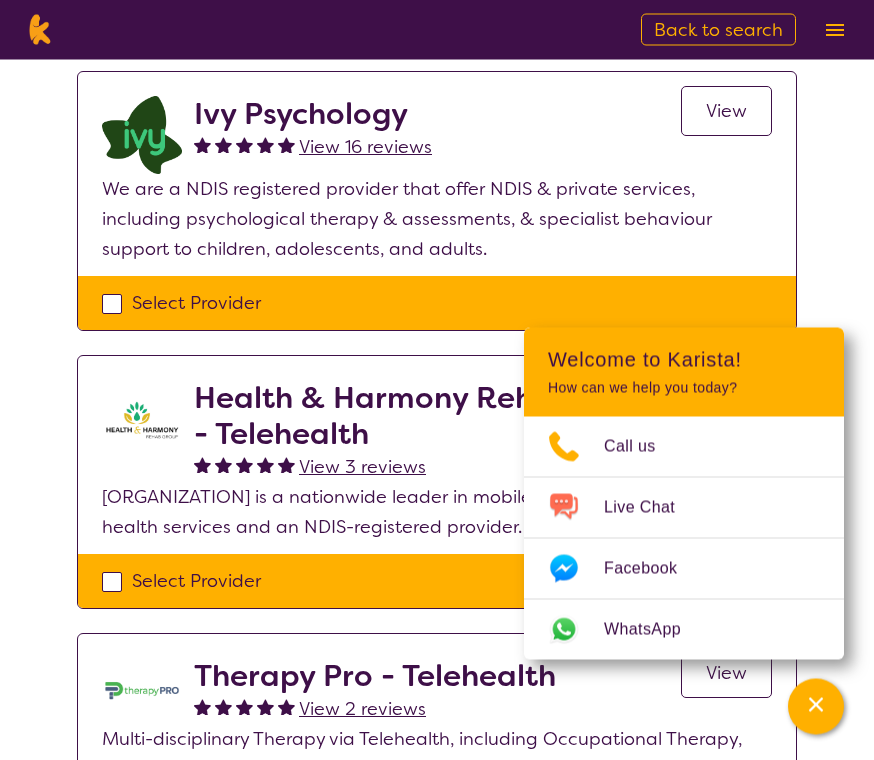 scroll, scrollTop: 480, scrollLeft: 0, axis: vertical 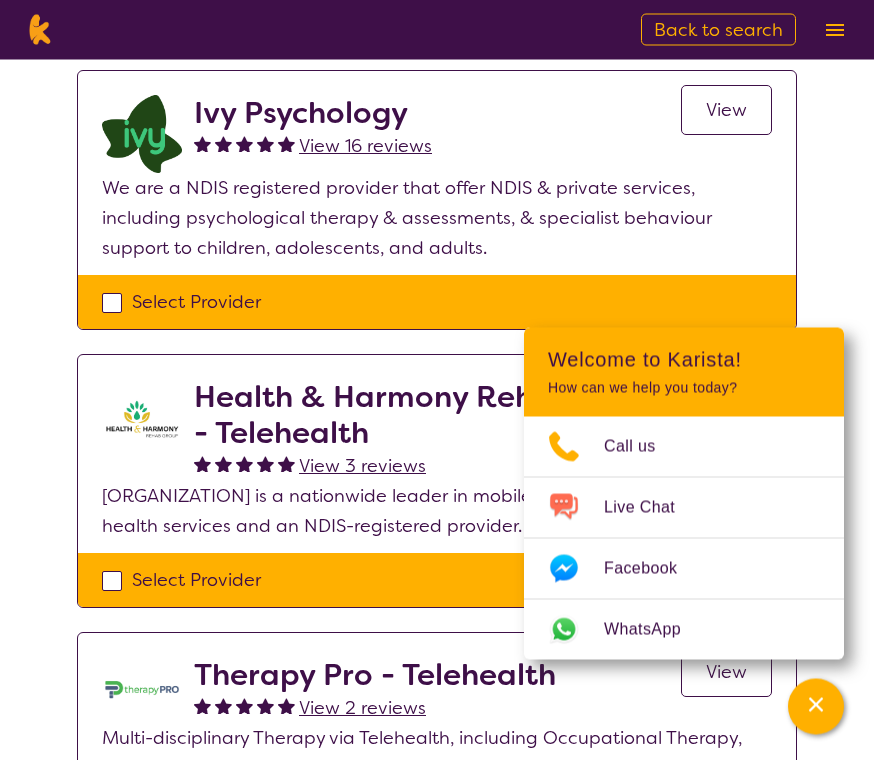 click on "Select Provider" at bounding box center [437, 303] 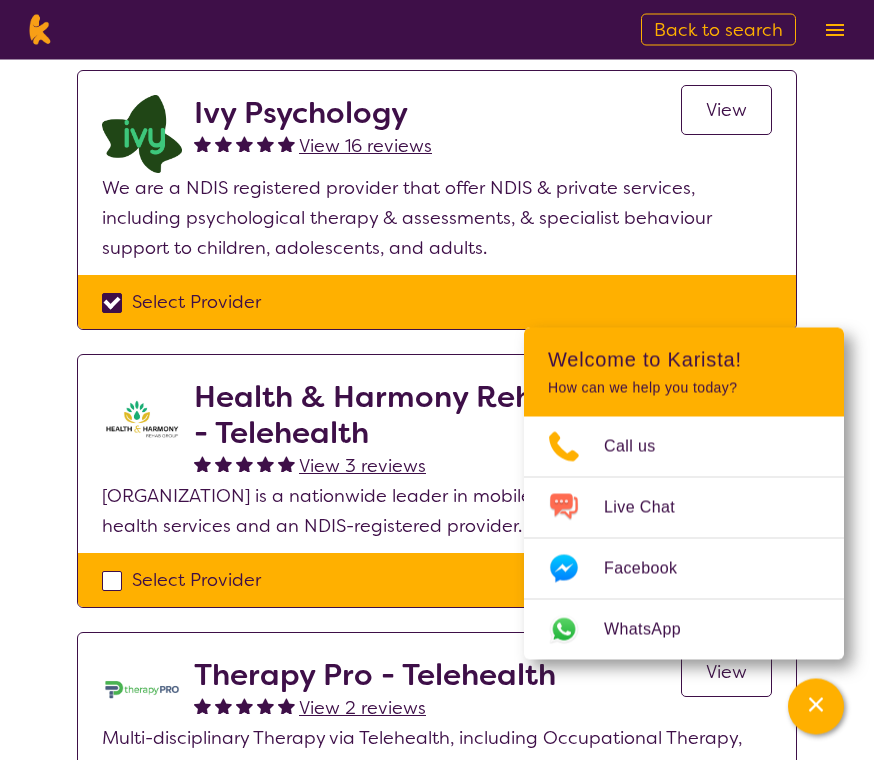 checkbox on "true" 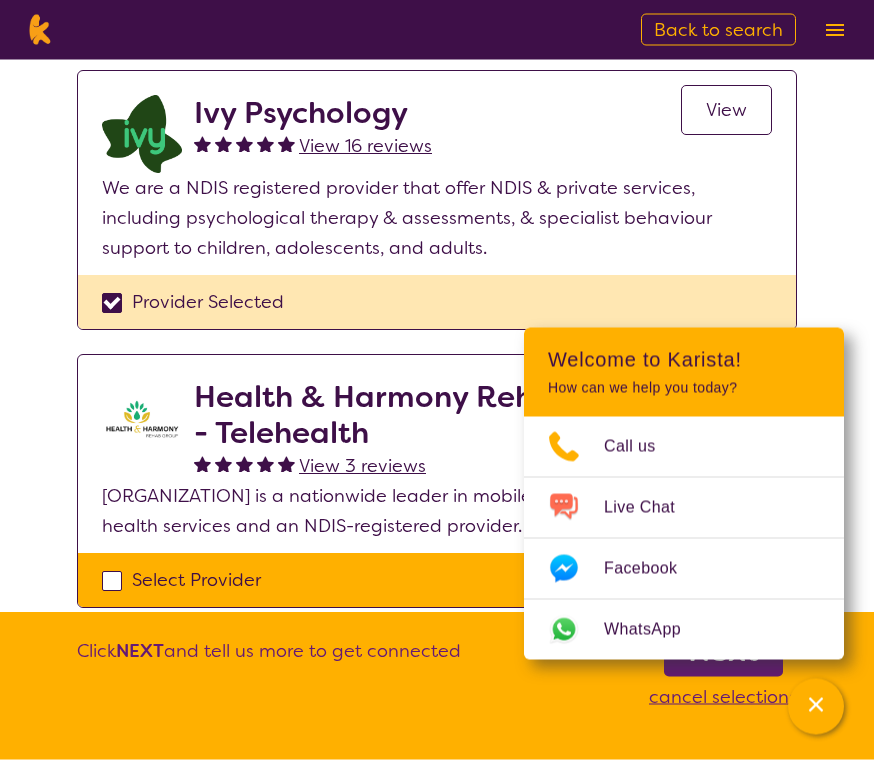 scroll, scrollTop: 481, scrollLeft: 0, axis: vertical 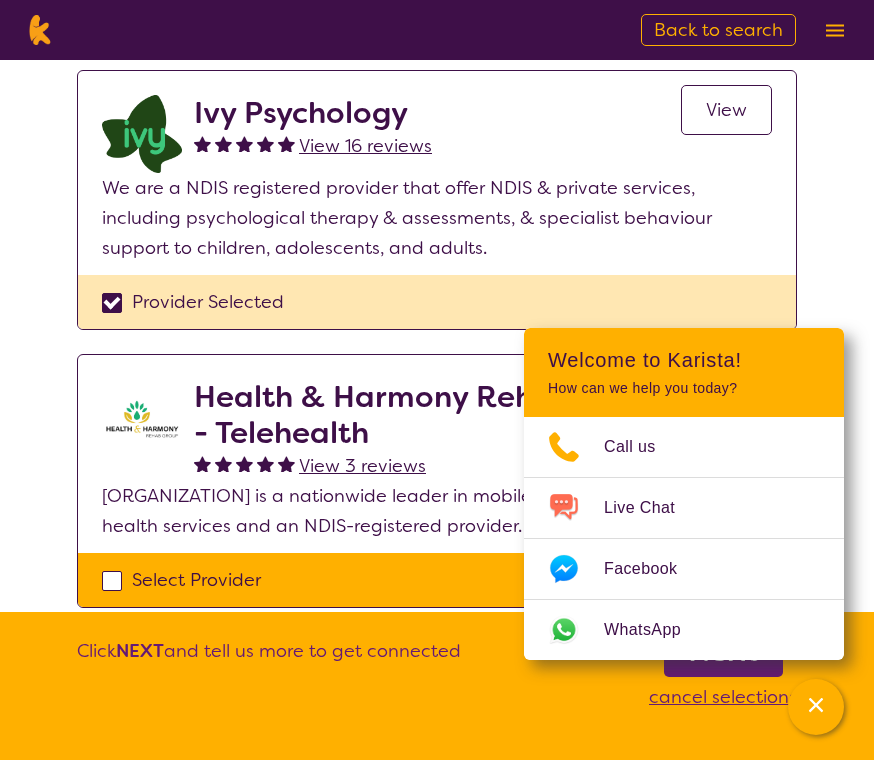 click on "View" at bounding box center (726, 110) 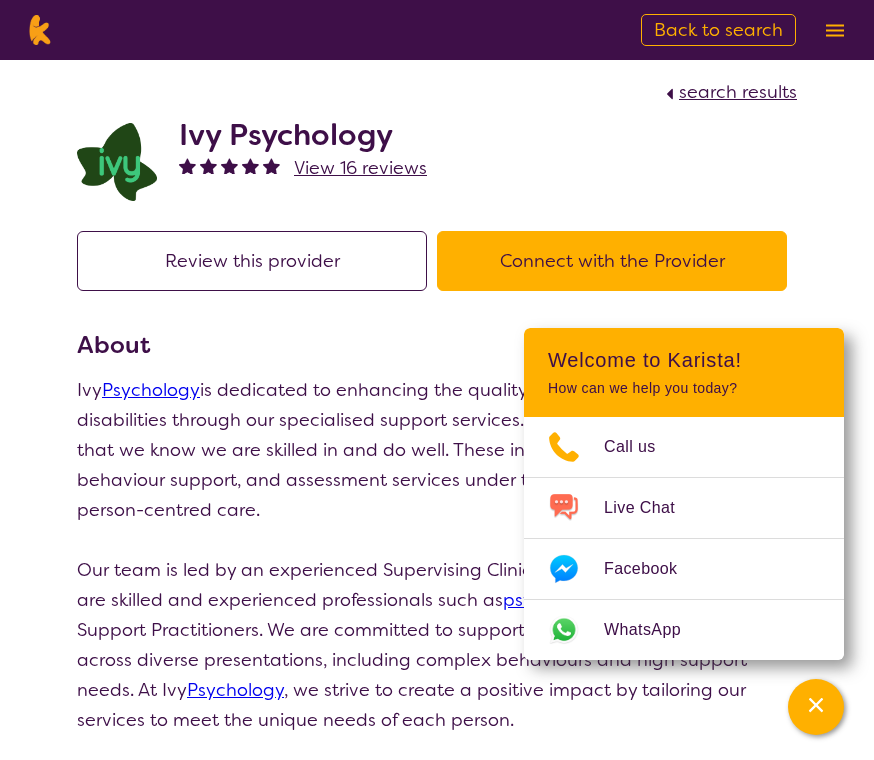 scroll, scrollTop: 0, scrollLeft: 0, axis: both 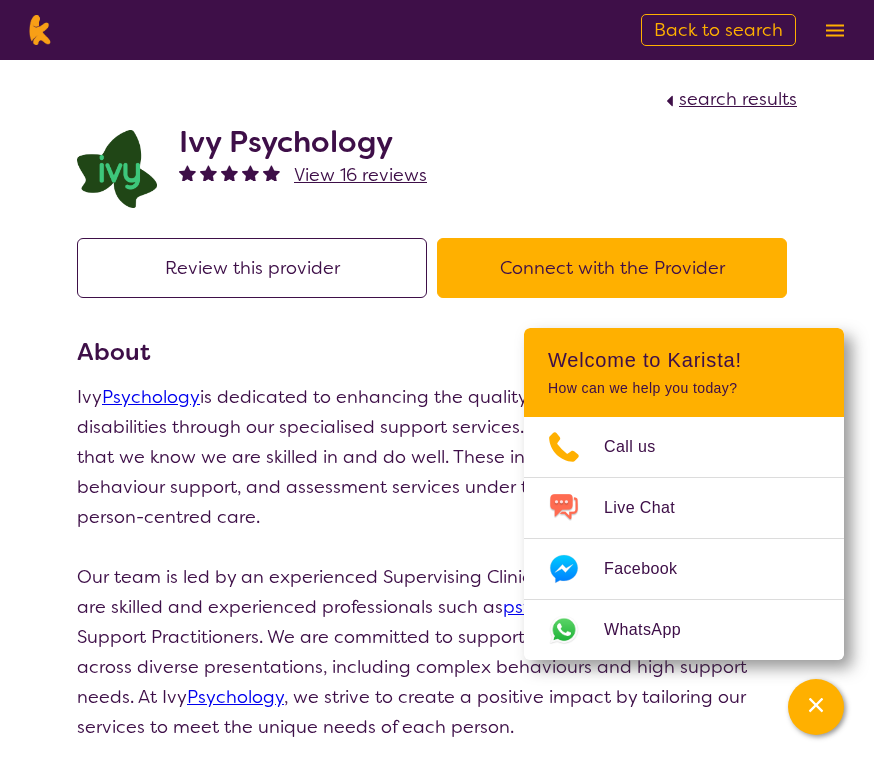 click on "Connect with the Provider" at bounding box center [612, 268] 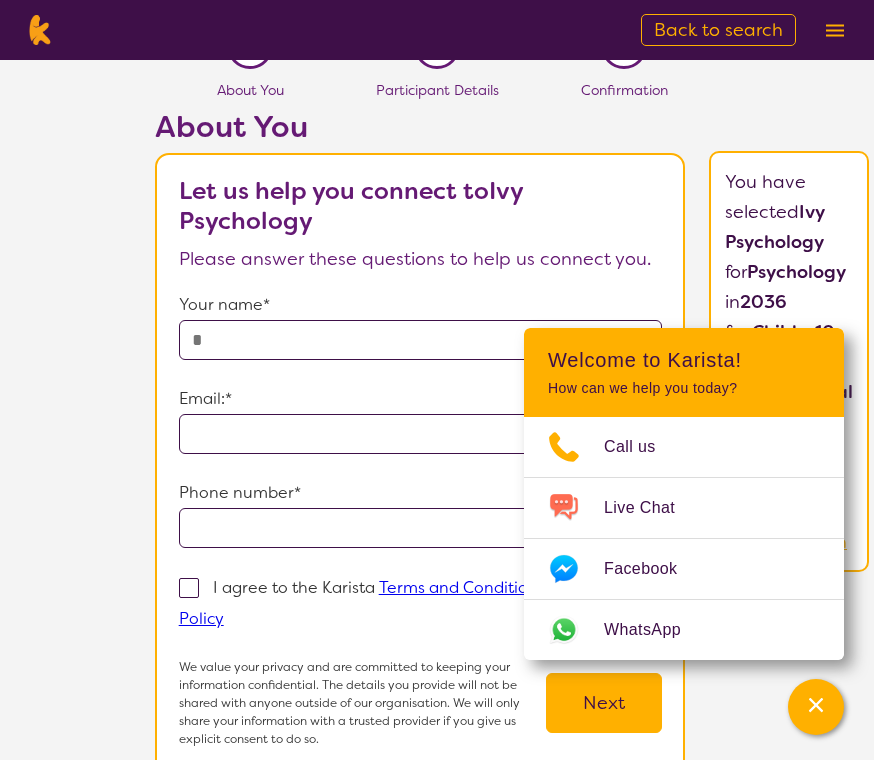 scroll, scrollTop: 0, scrollLeft: 0, axis: both 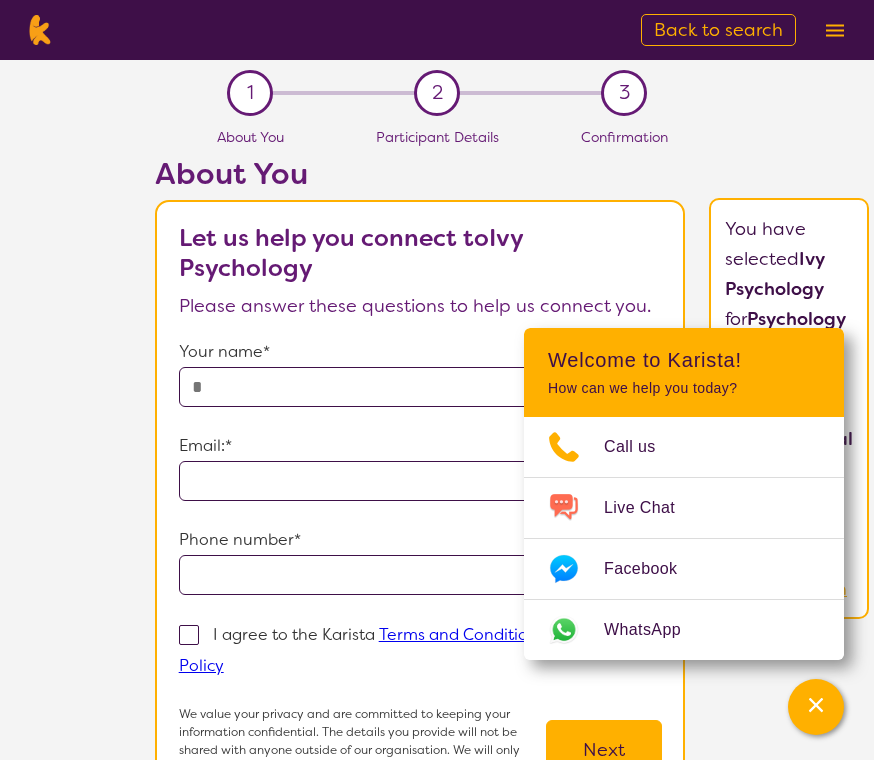 click at bounding box center [421, 387] 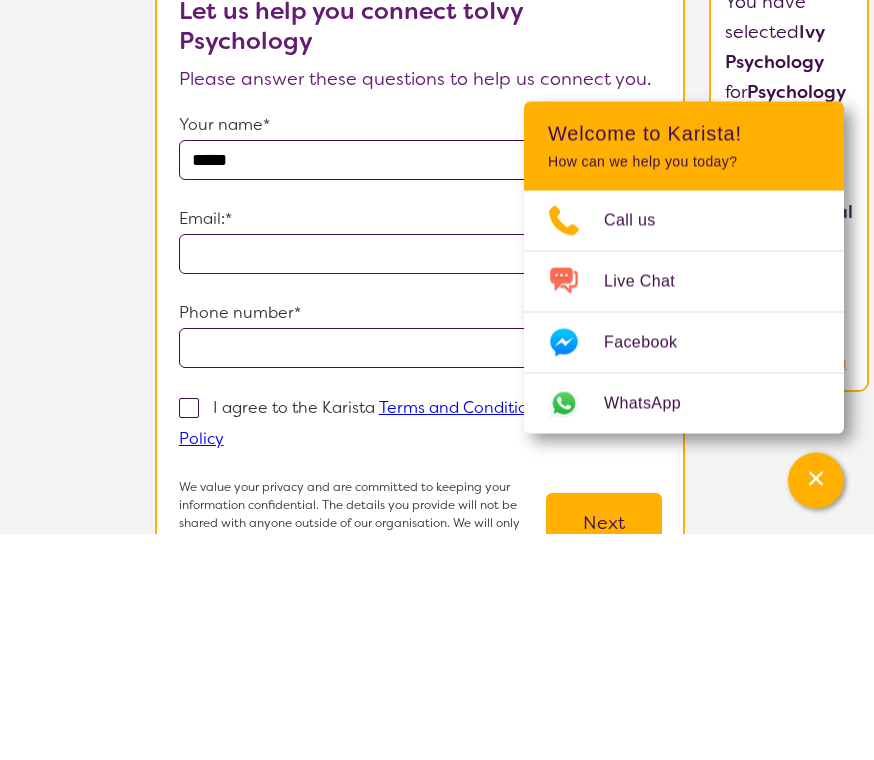 type on "*****" 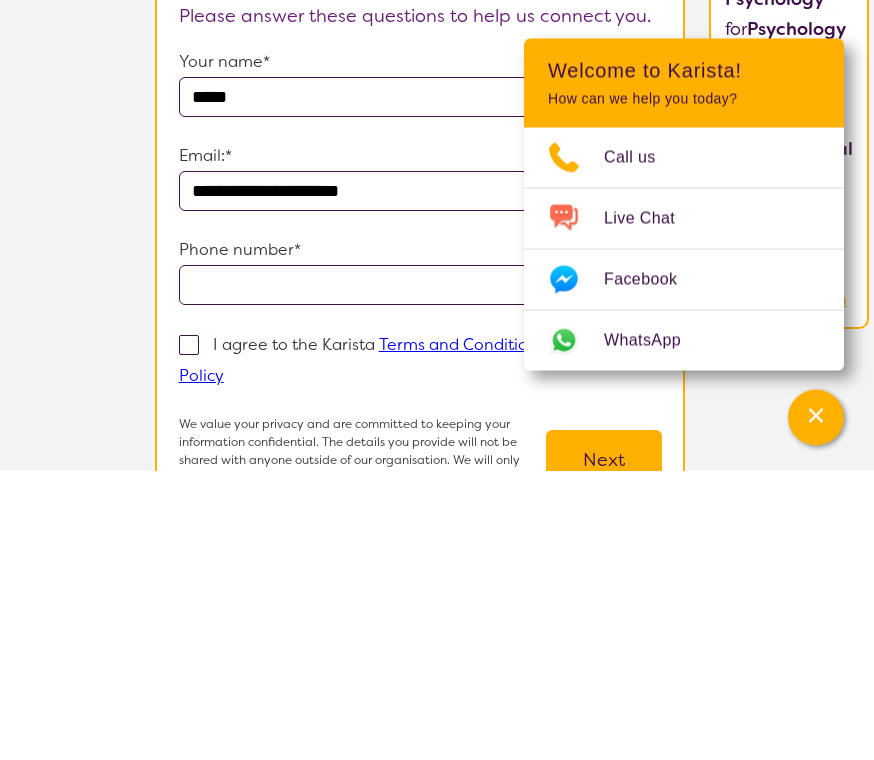 type on "**********" 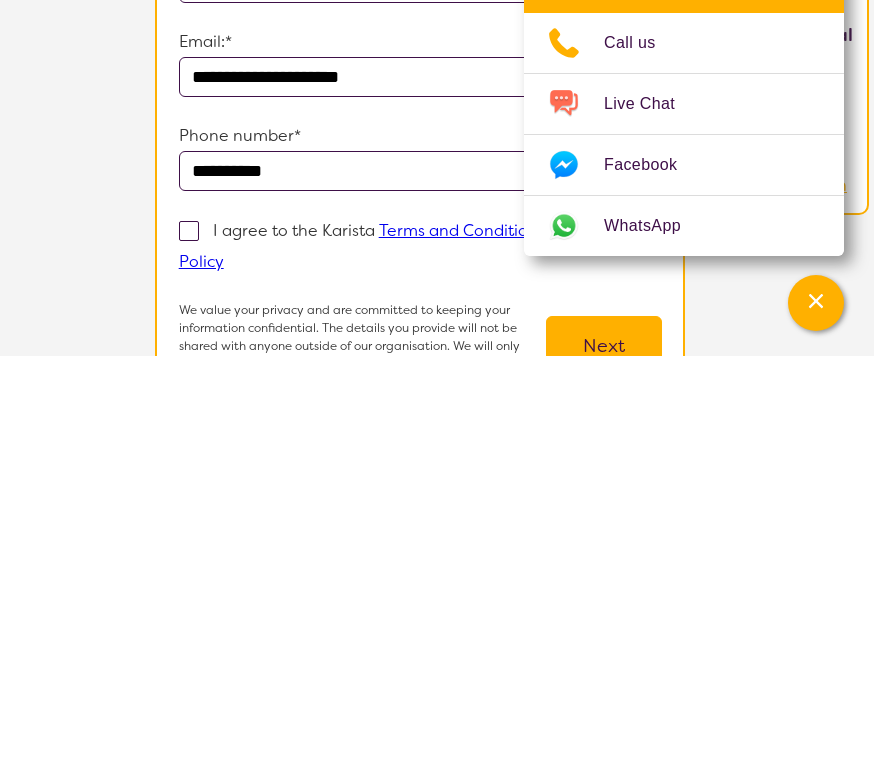 type on "**********" 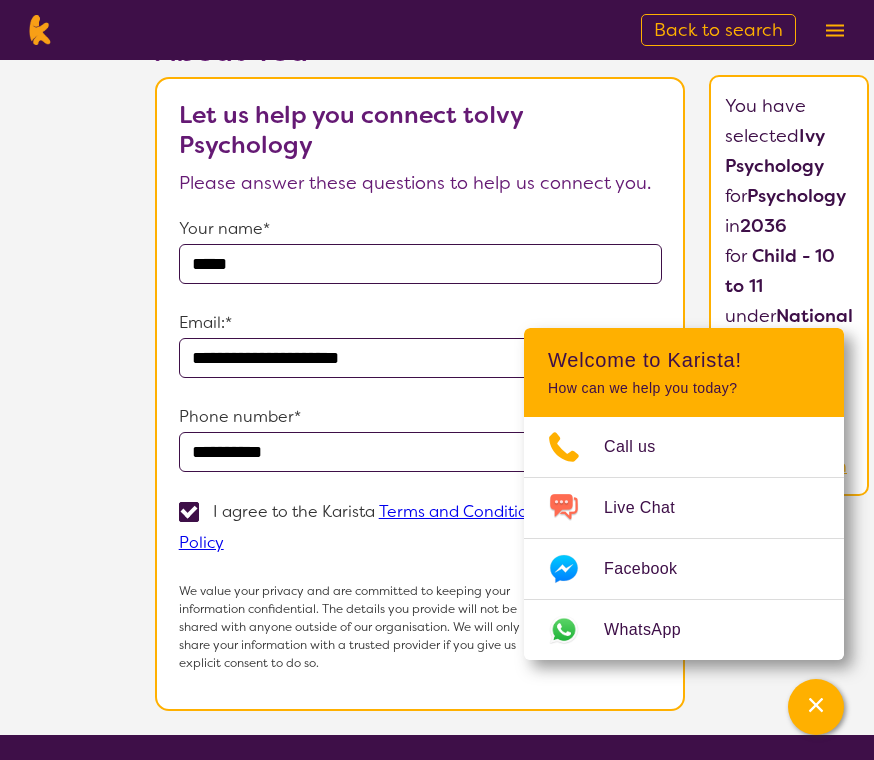 scroll, scrollTop: 0, scrollLeft: 0, axis: both 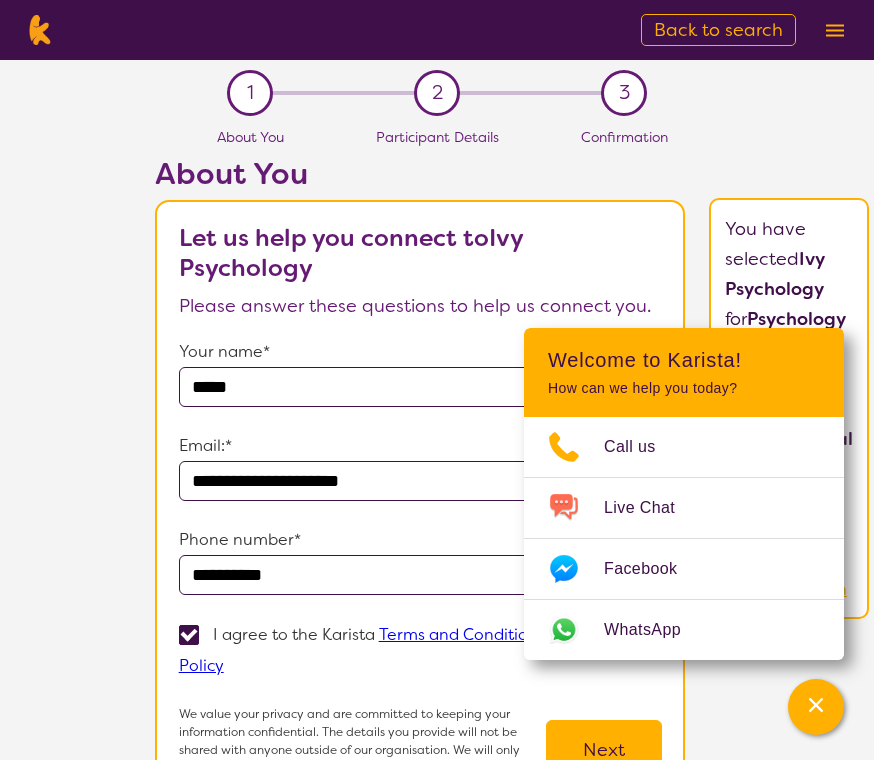 click at bounding box center (835, 30) 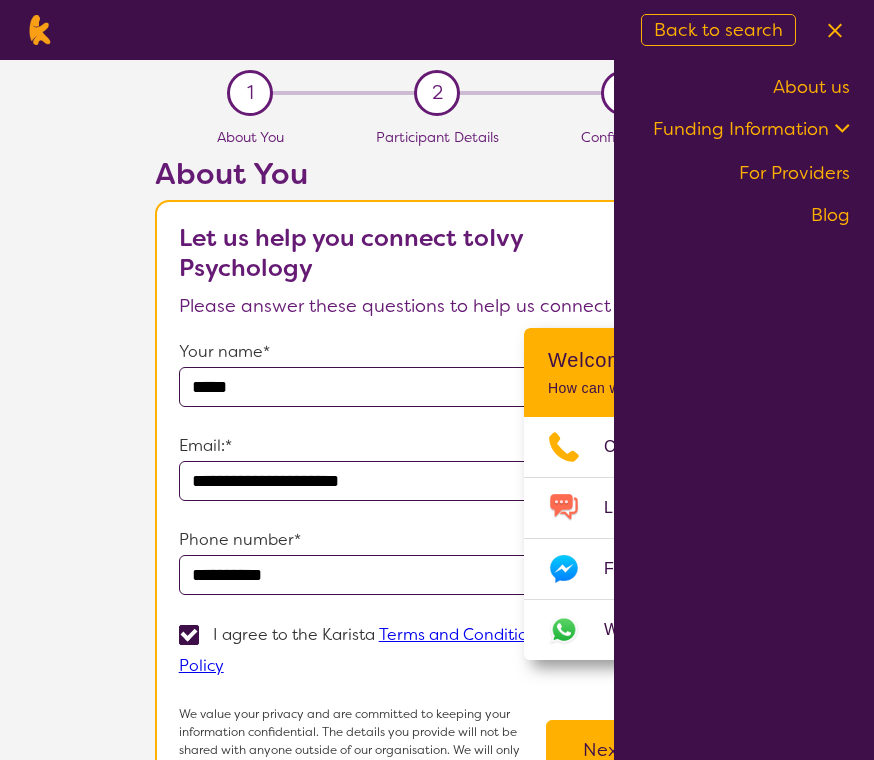 click on "**********" at bounding box center (437, 459) 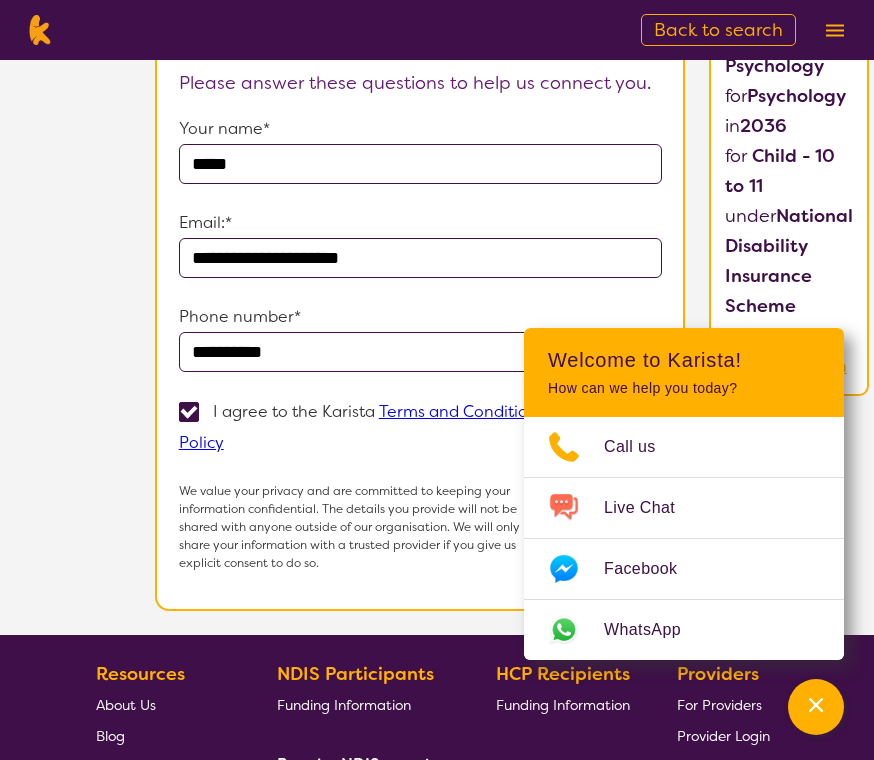 scroll, scrollTop: 111, scrollLeft: 1, axis: both 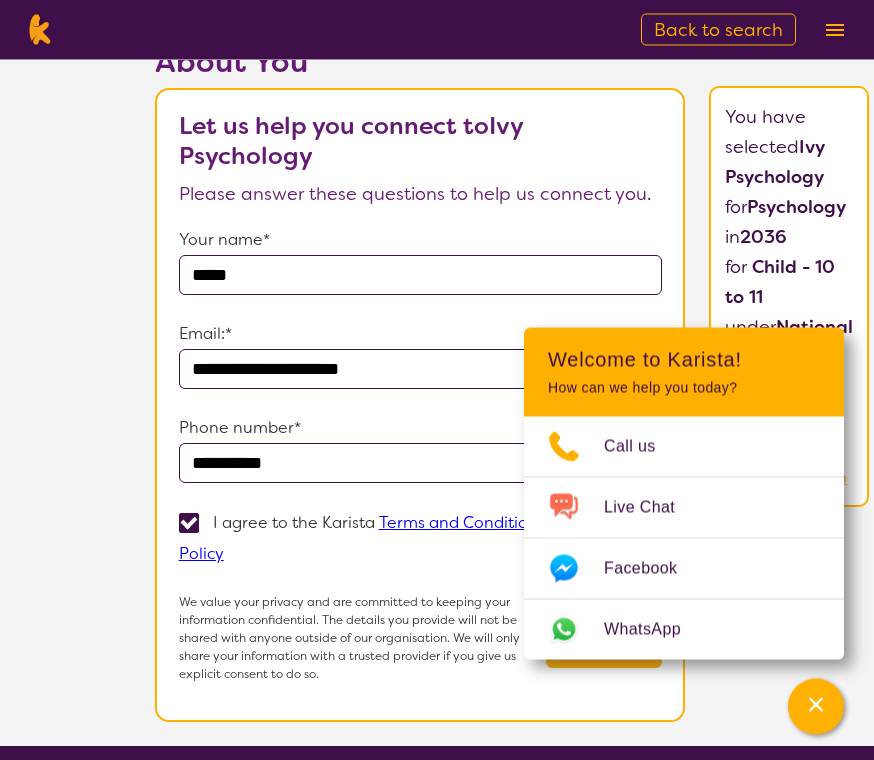 click on "**********" at bounding box center (421, 464) 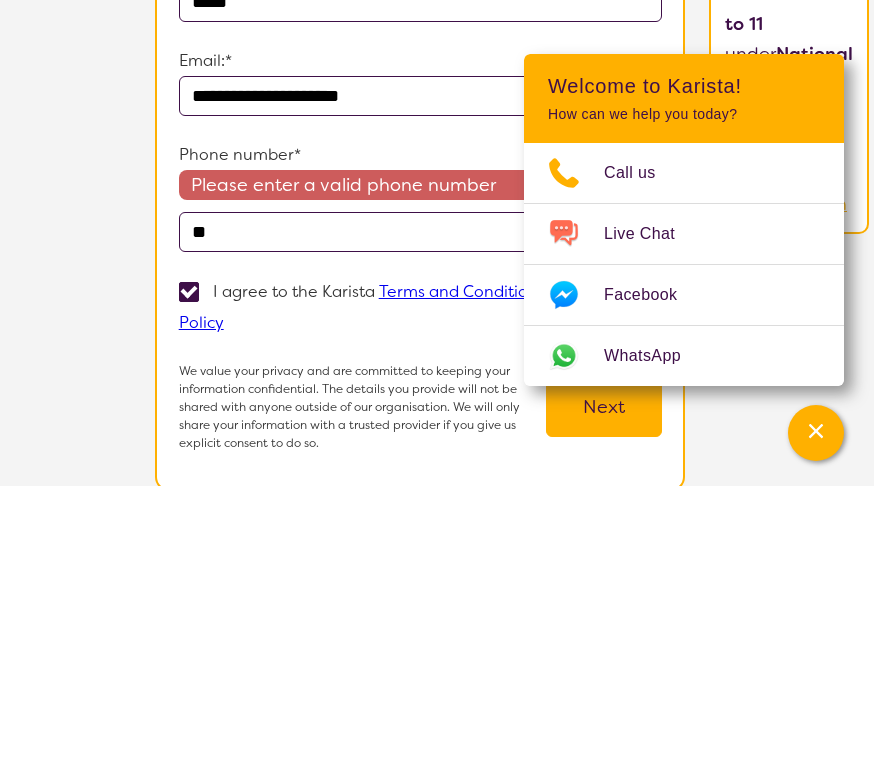 type on "*" 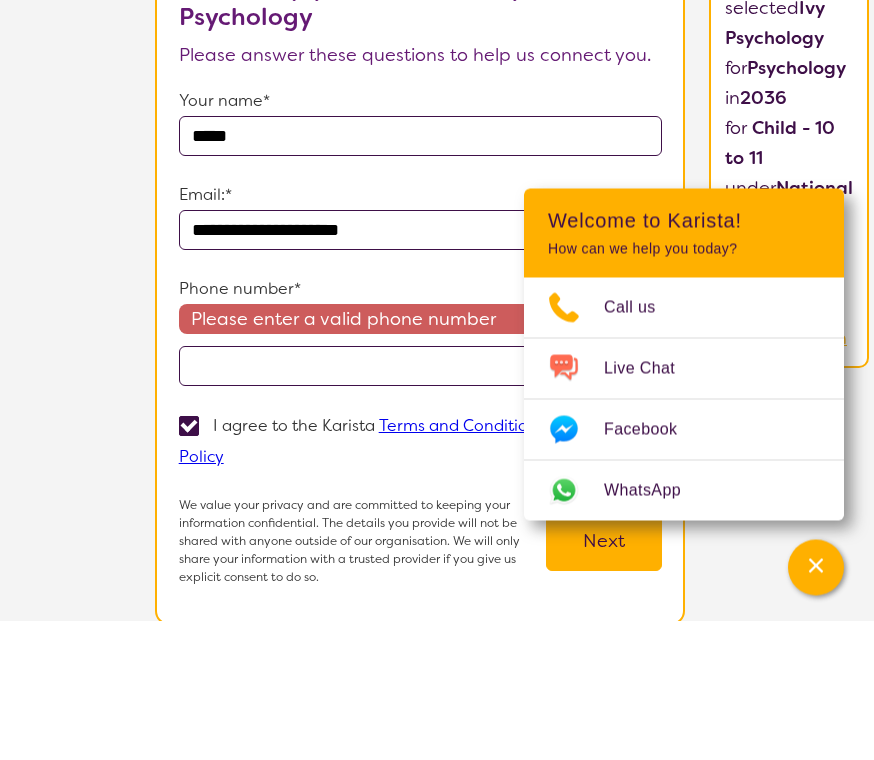 type 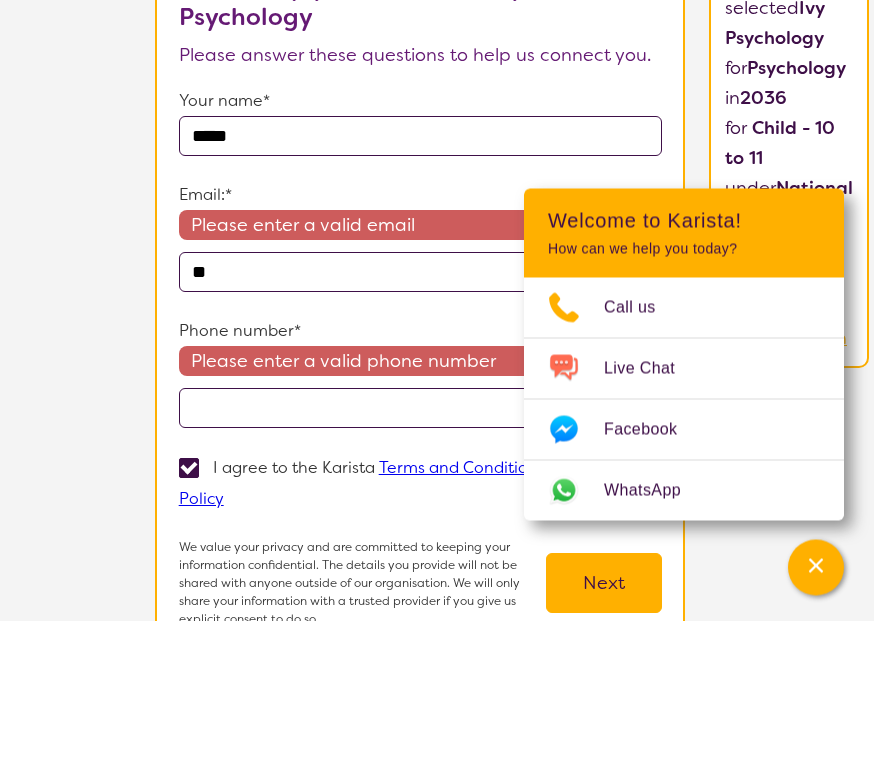 type on "*" 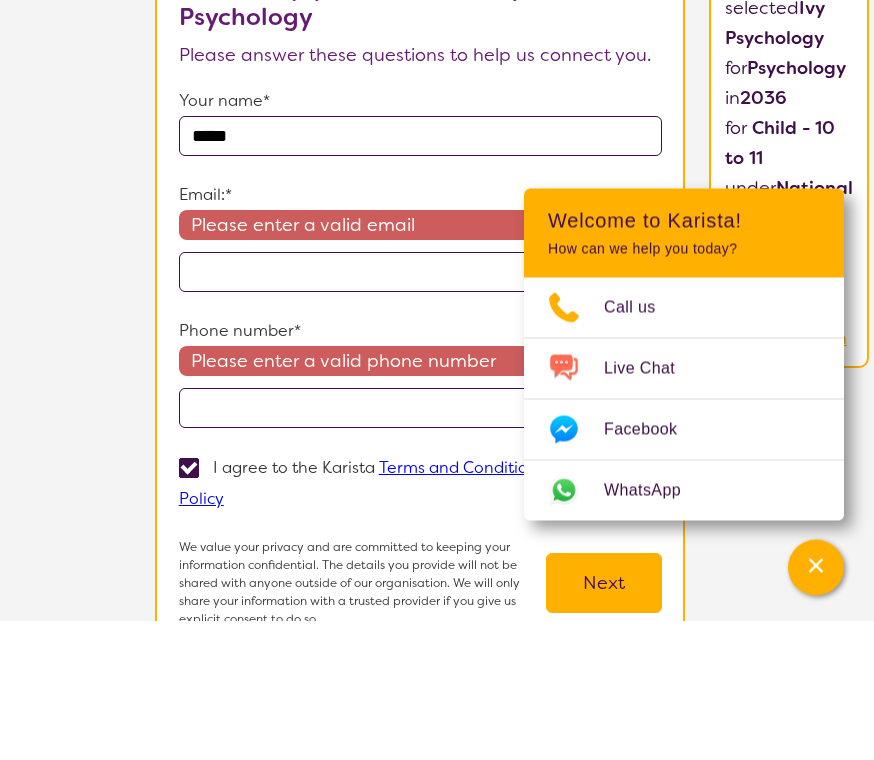 type 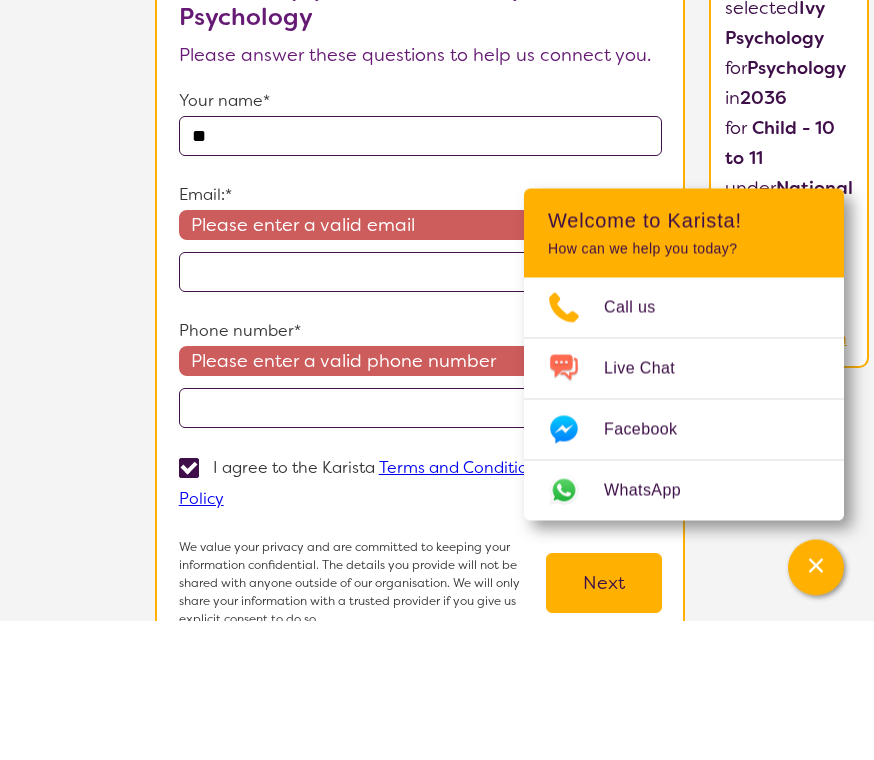 type on "*" 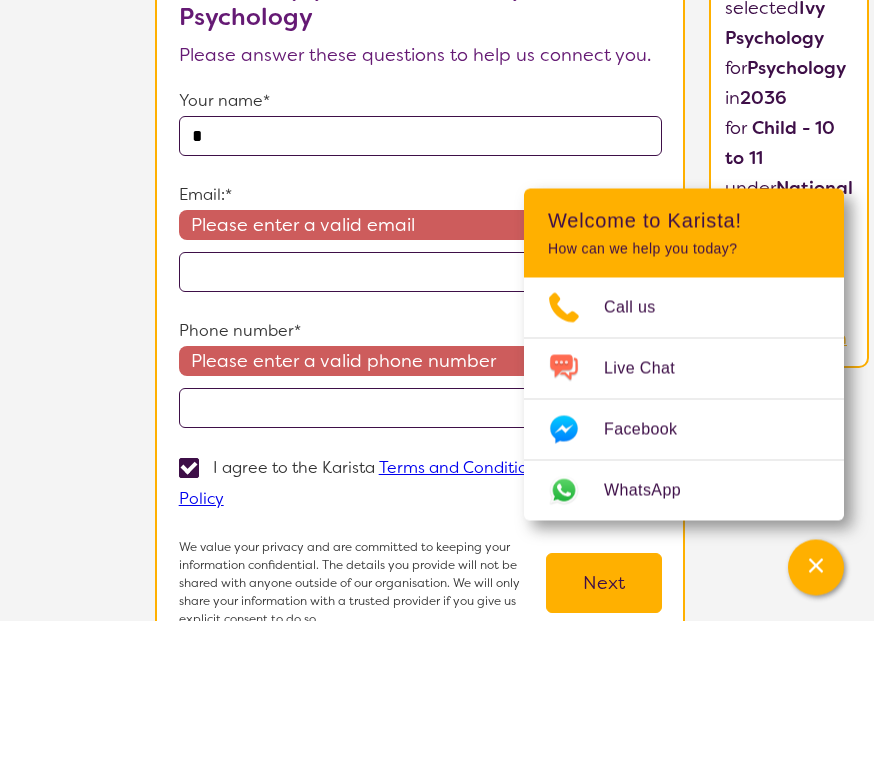 type 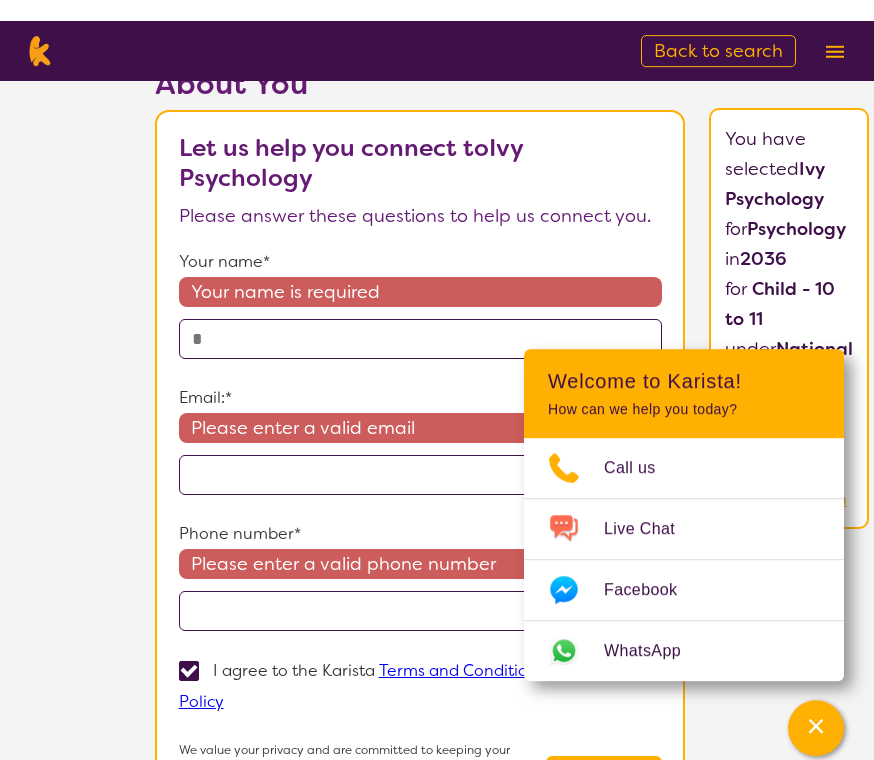 scroll, scrollTop: 0, scrollLeft: 0, axis: both 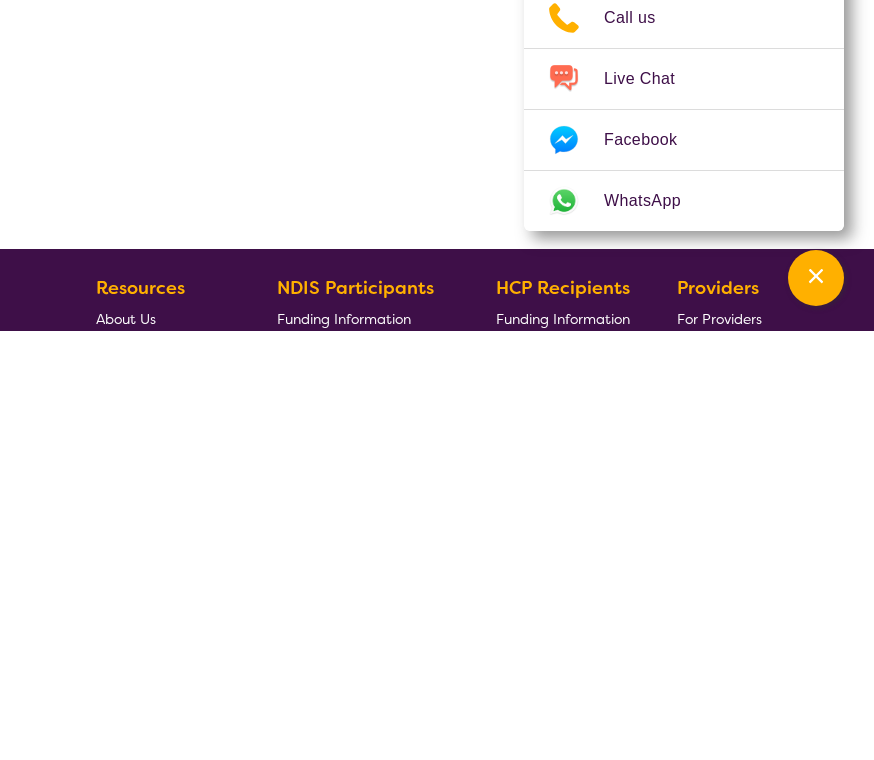 select on "by_score" 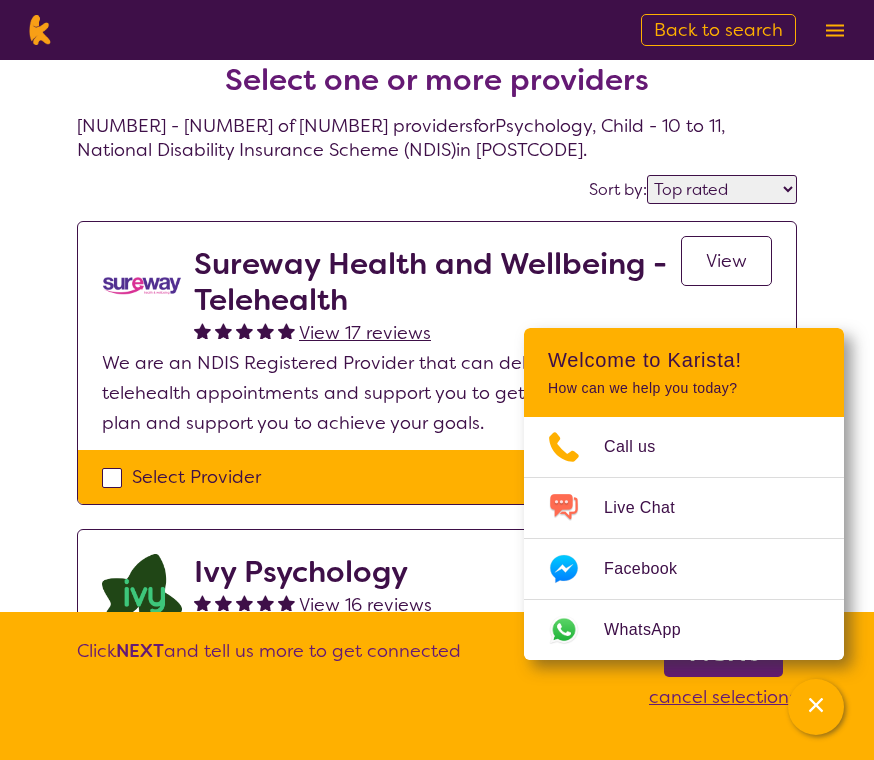 scroll, scrollTop: 0, scrollLeft: 0, axis: both 